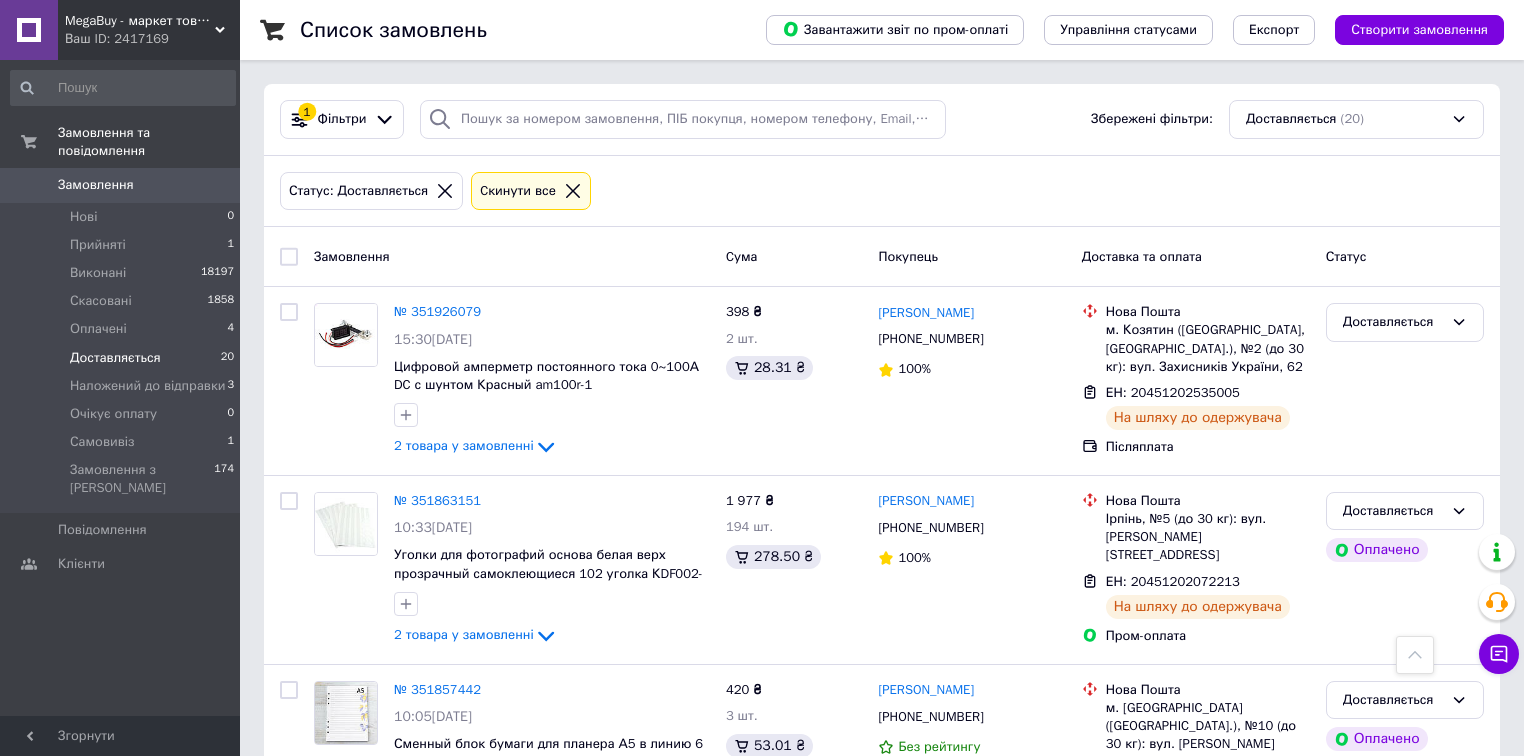 scroll, scrollTop: 3306, scrollLeft: 0, axis: vertical 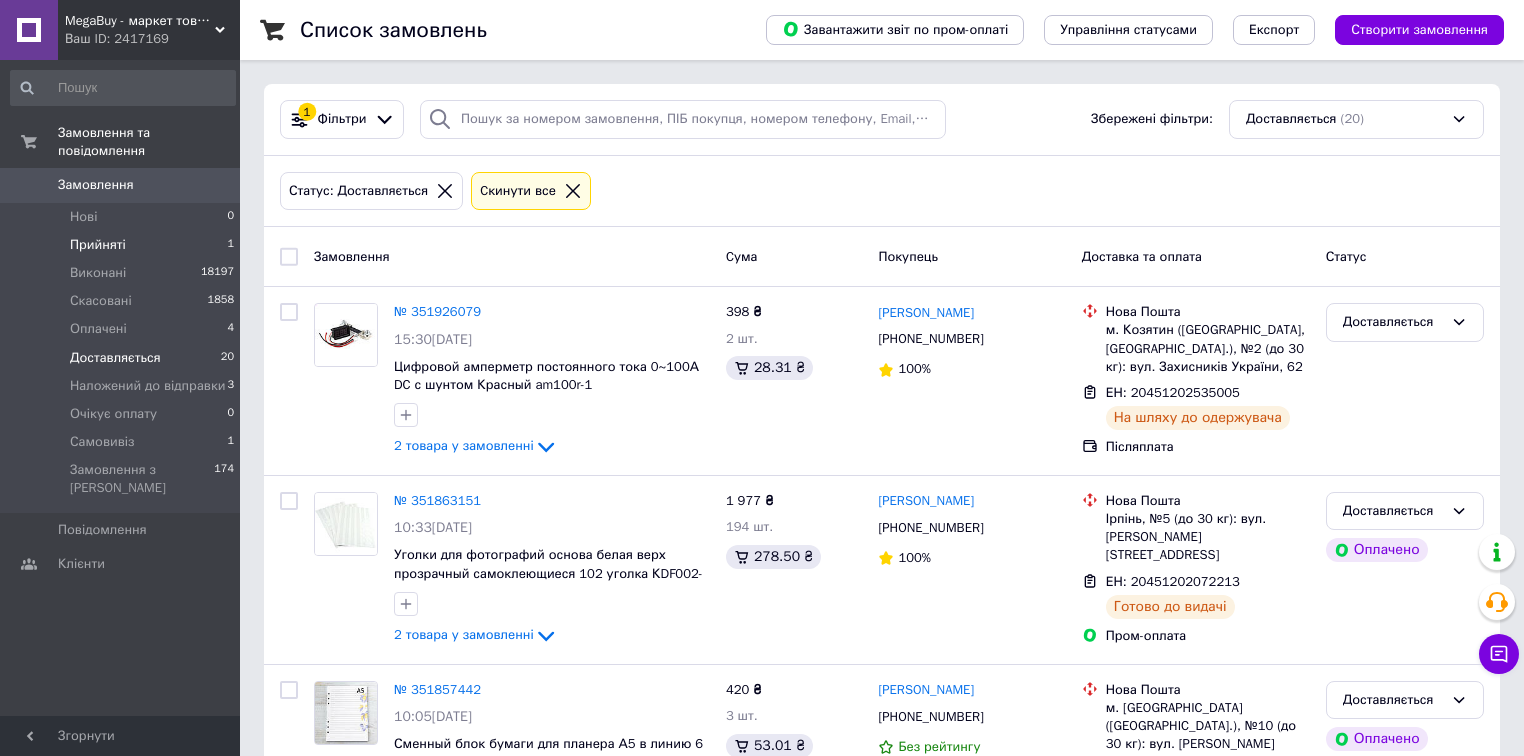 click on "Прийняті 1" at bounding box center (123, 245) 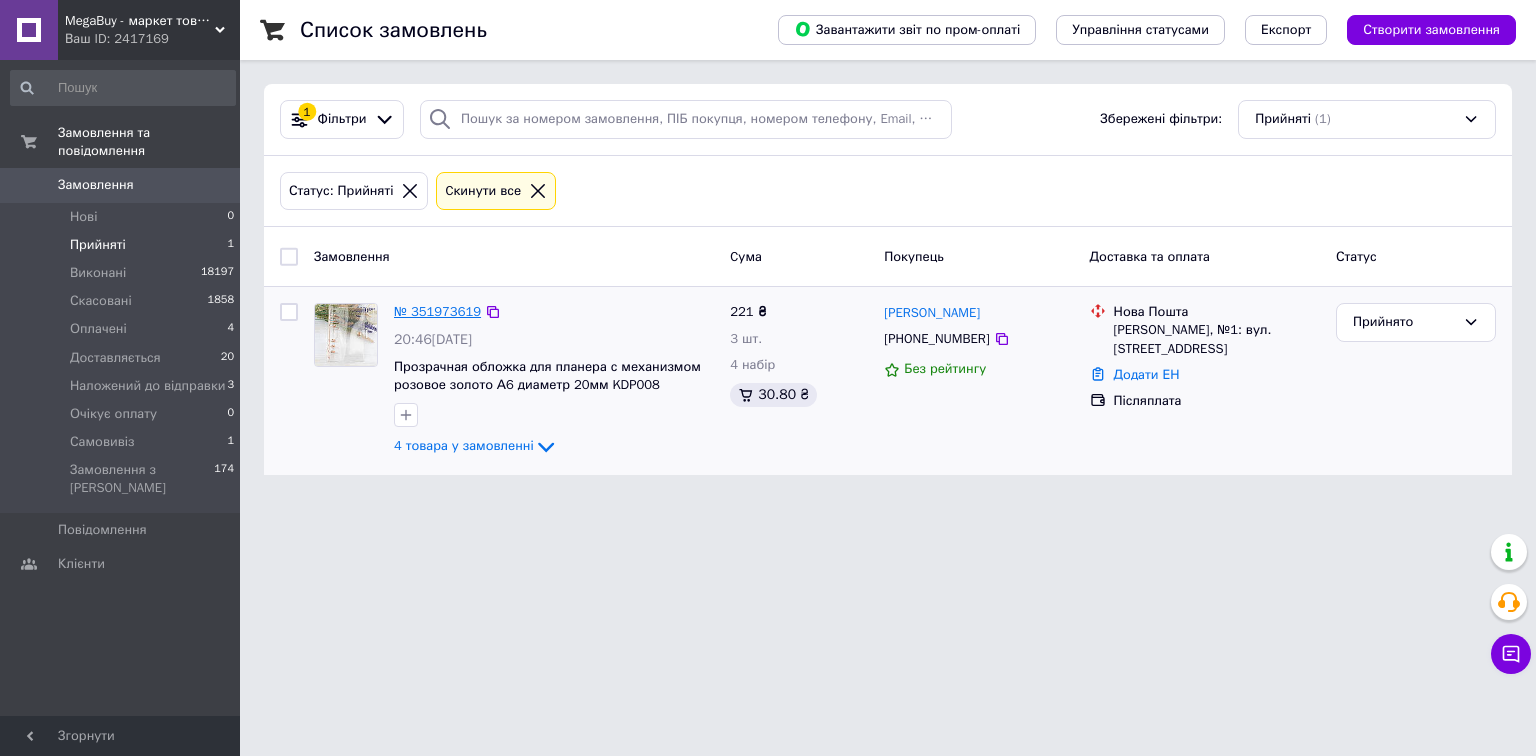 click on "№ 351973619" at bounding box center (437, 311) 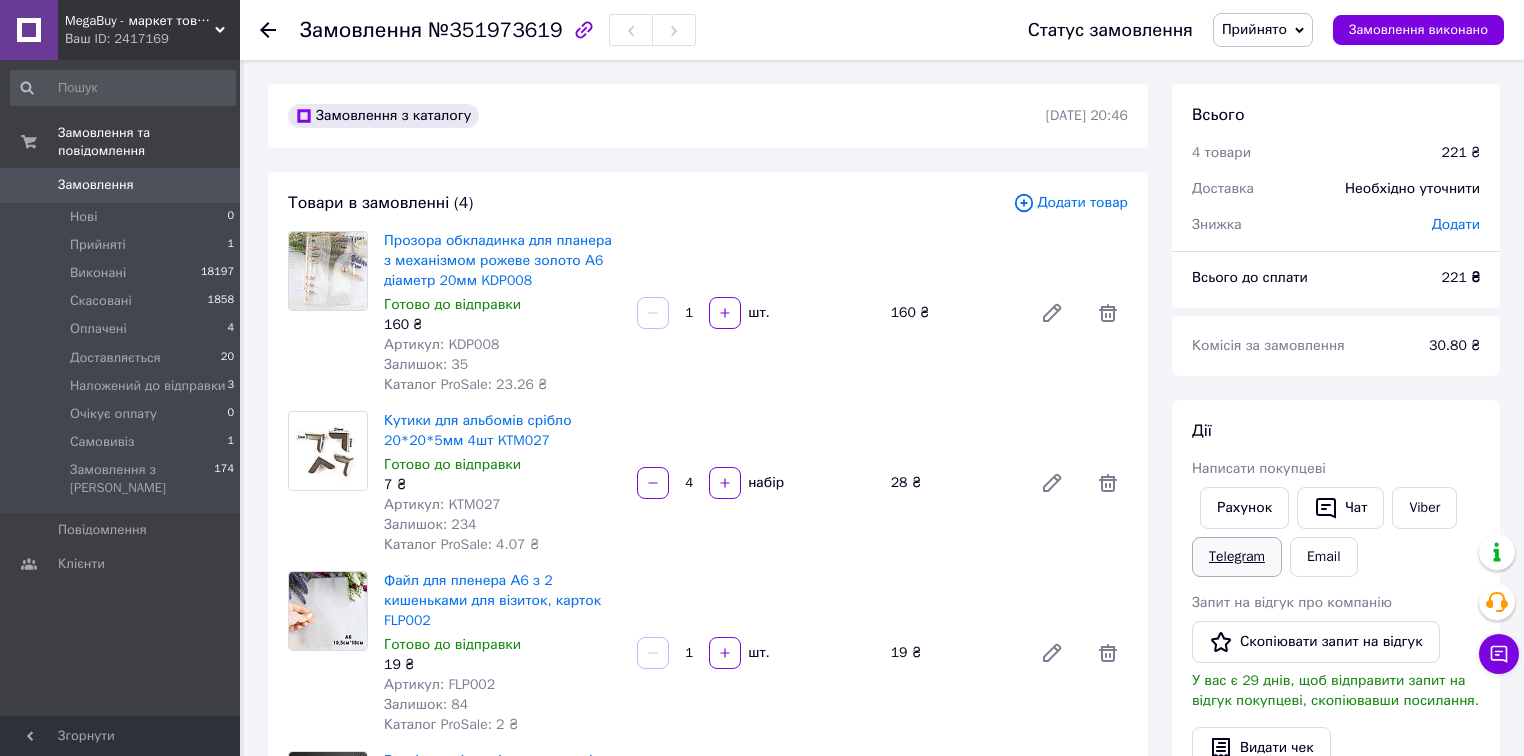 drag, startPoint x: 1253, startPoint y: 564, endPoint x: 1240, endPoint y: 563, distance: 13.038404 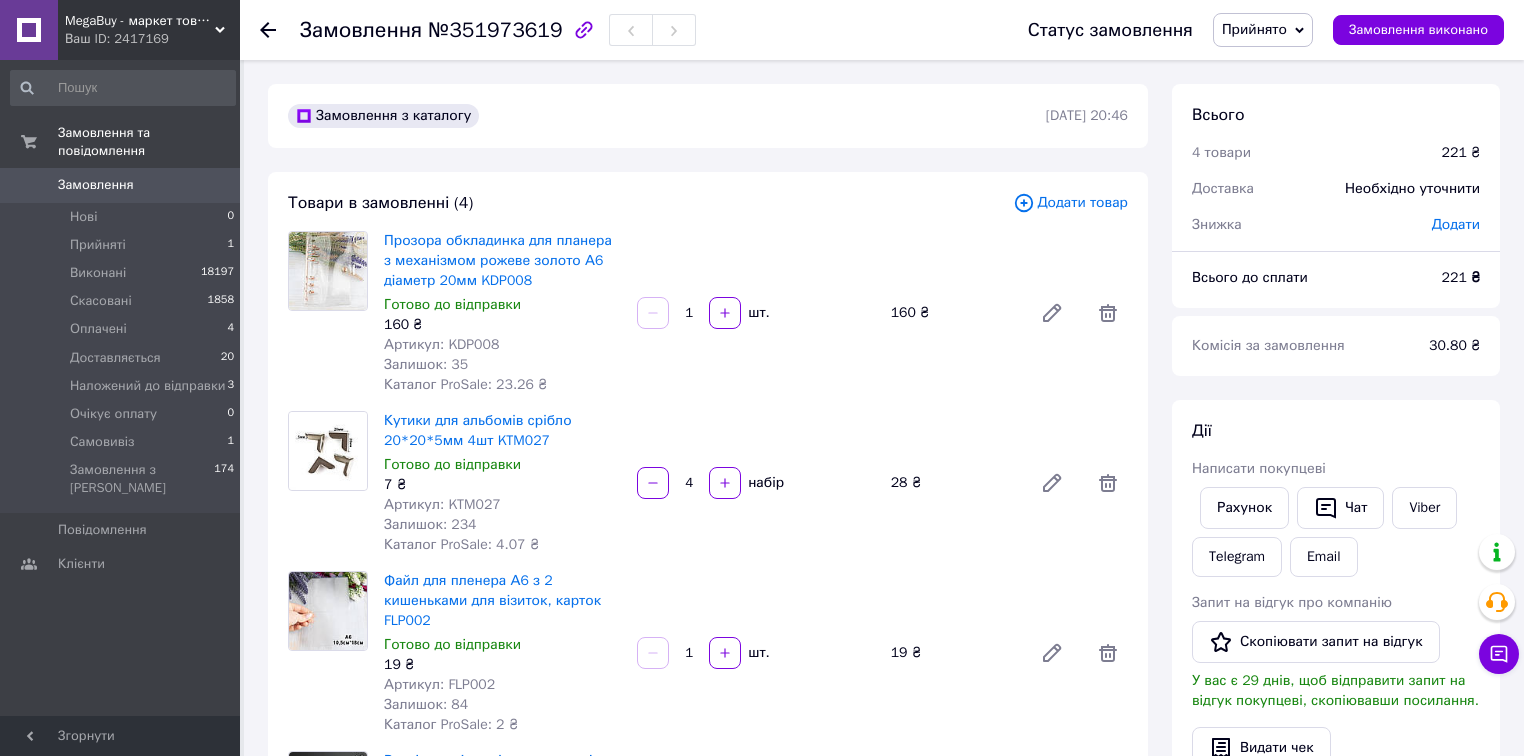 scroll, scrollTop: 1113, scrollLeft: 0, axis: vertical 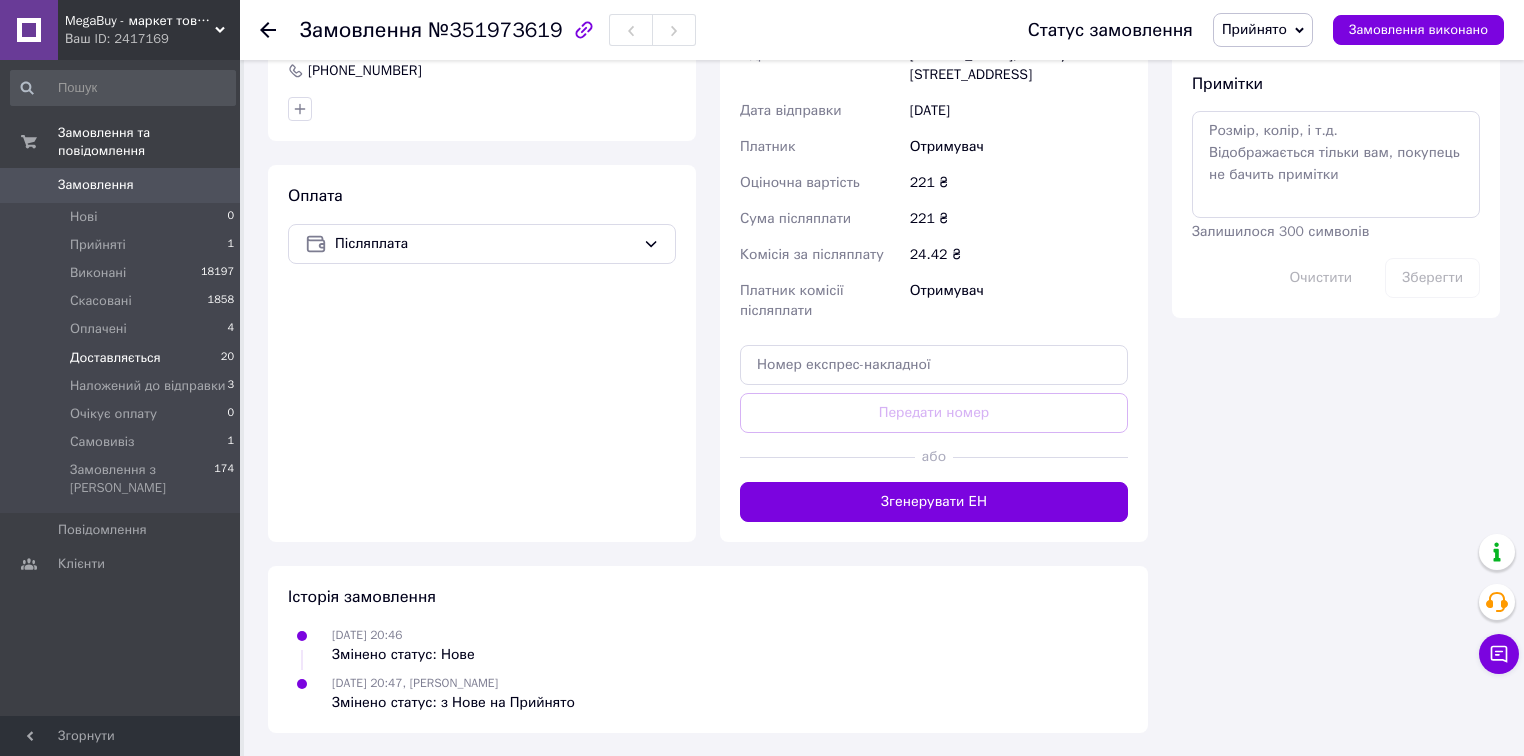 click on "20" at bounding box center [227, 358] 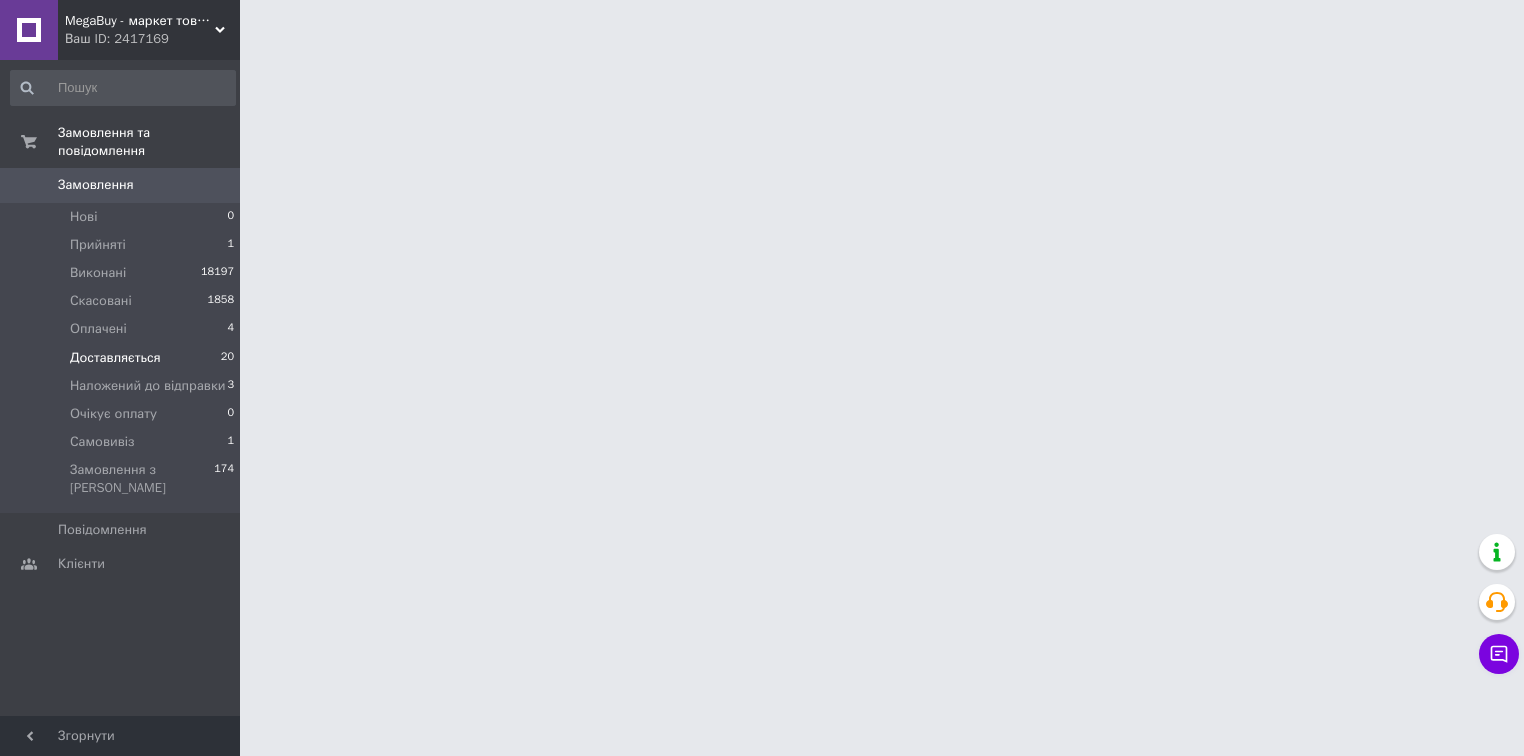 scroll, scrollTop: 0, scrollLeft: 0, axis: both 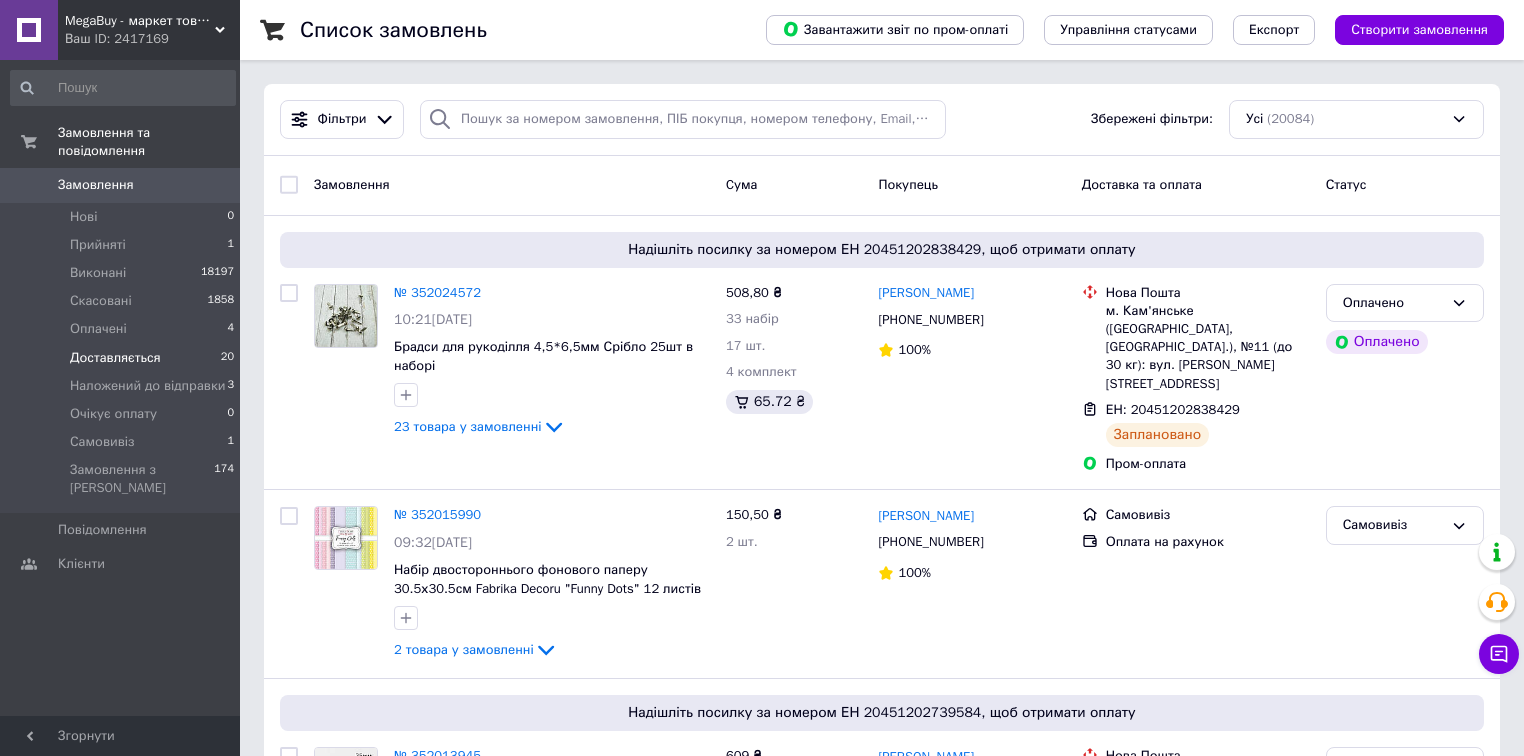 click on "Доставляється" at bounding box center [115, 358] 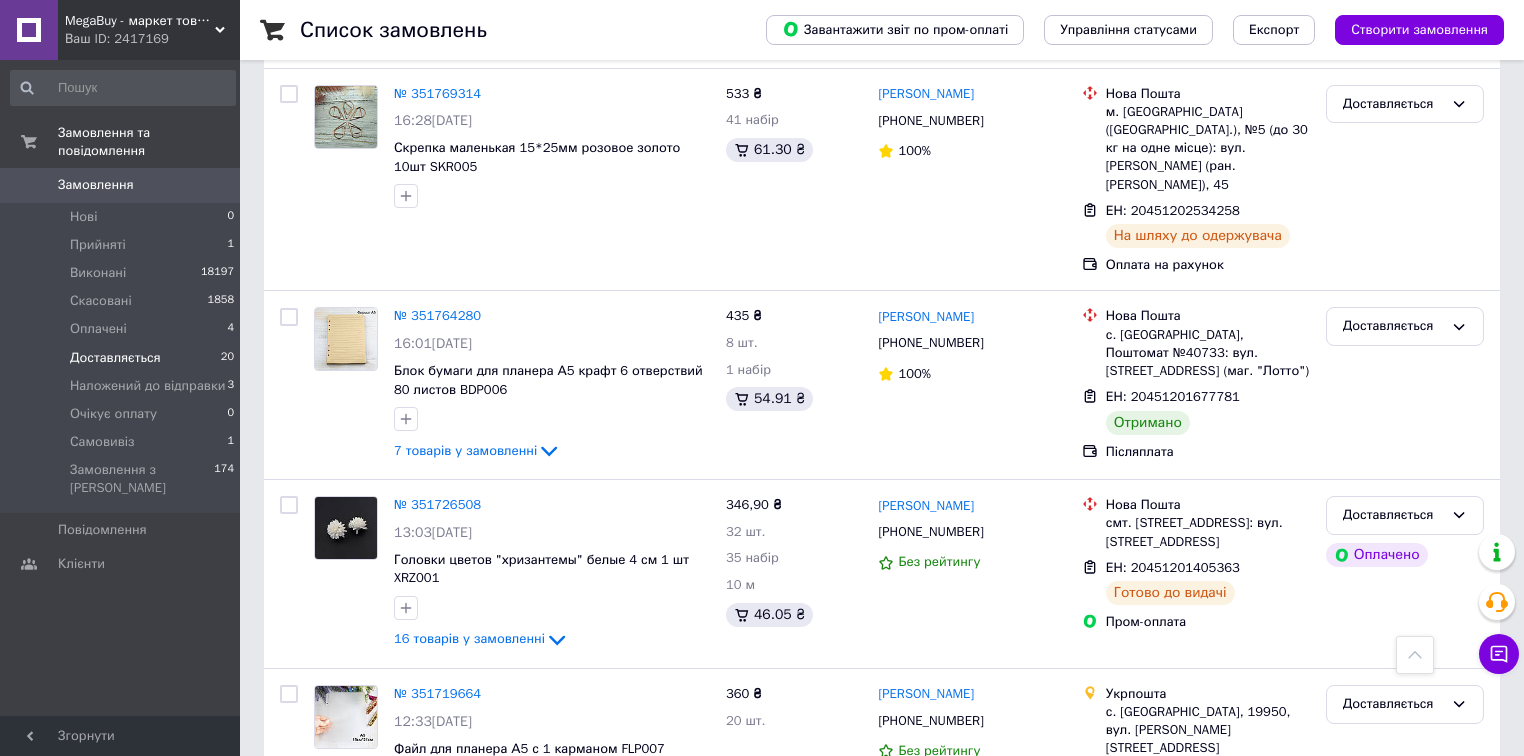 scroll, scrollTop: 1440, scrollLeft: 0, axis: vertical 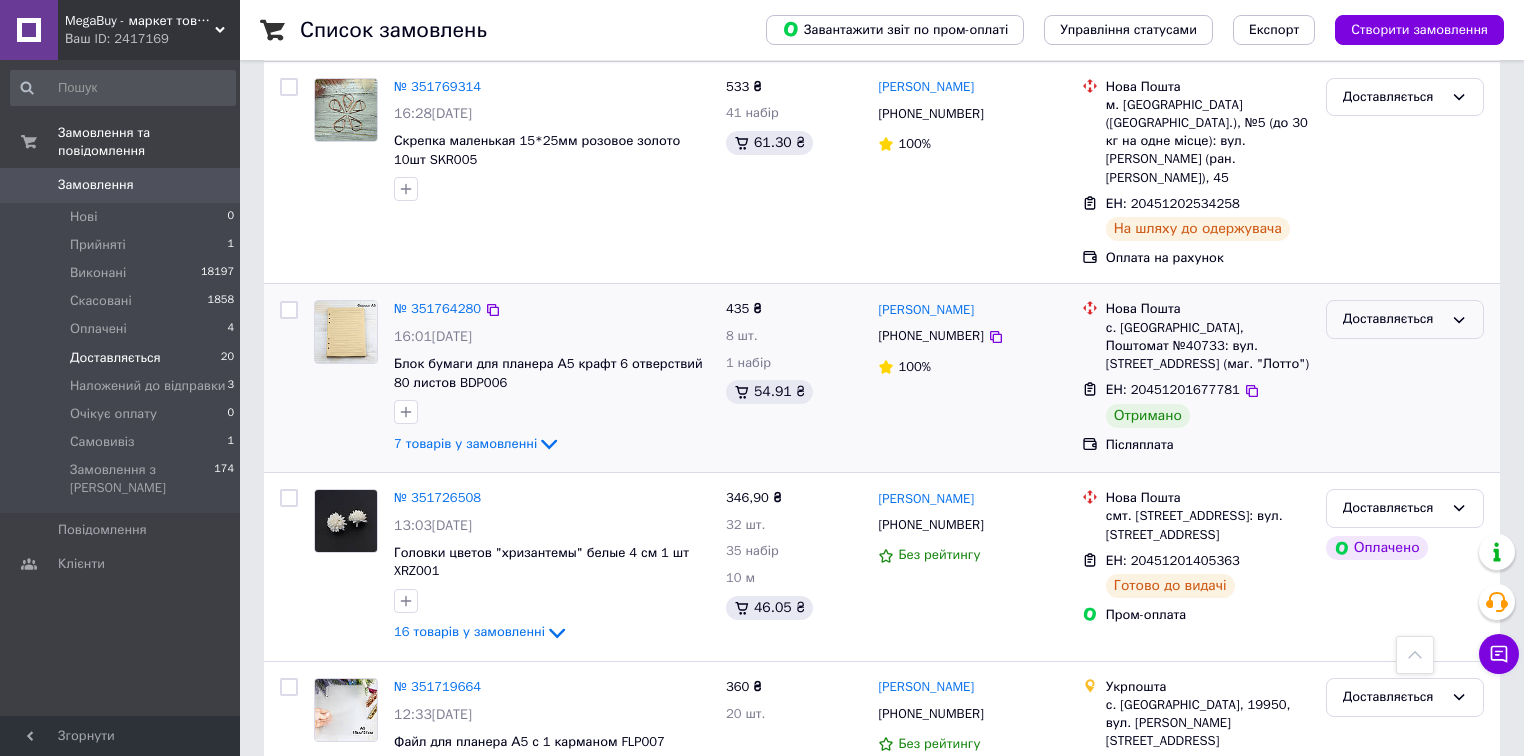 click on "Доставляється" at bounding box center (1393, 319) 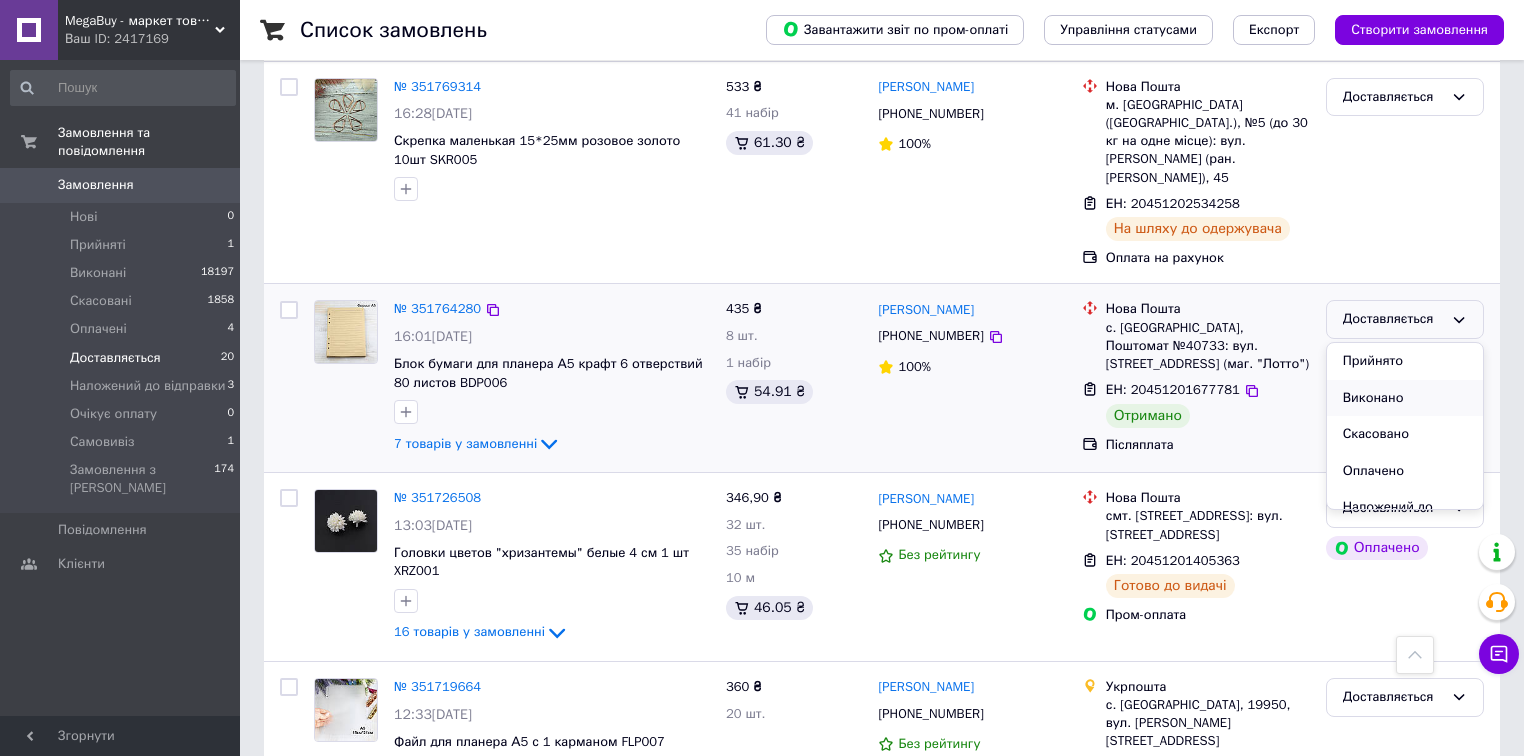 click on "Виконано" at bounding box center [1405, 398] 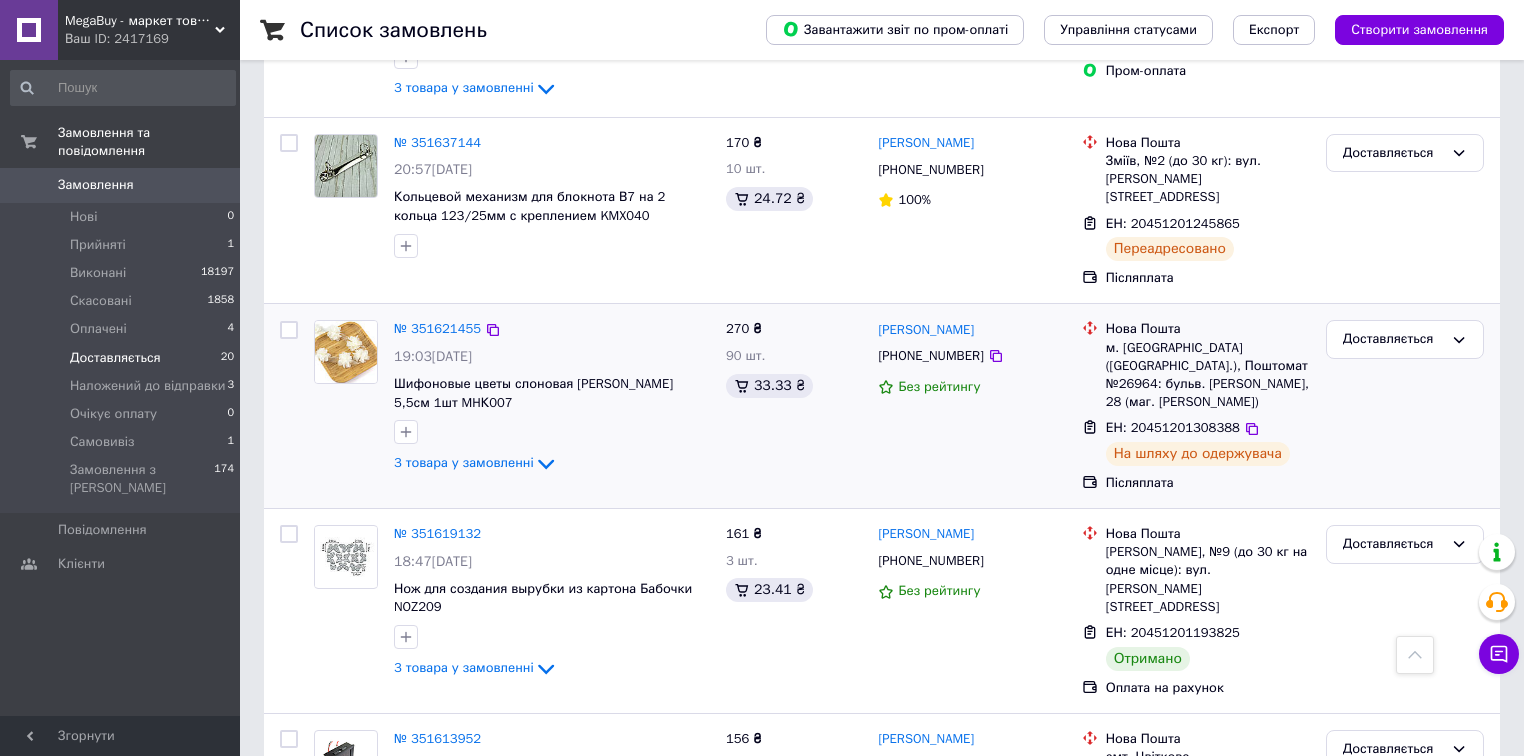 scroll, scrollTop: 2640, scrollLeft: 0, axis: vertical 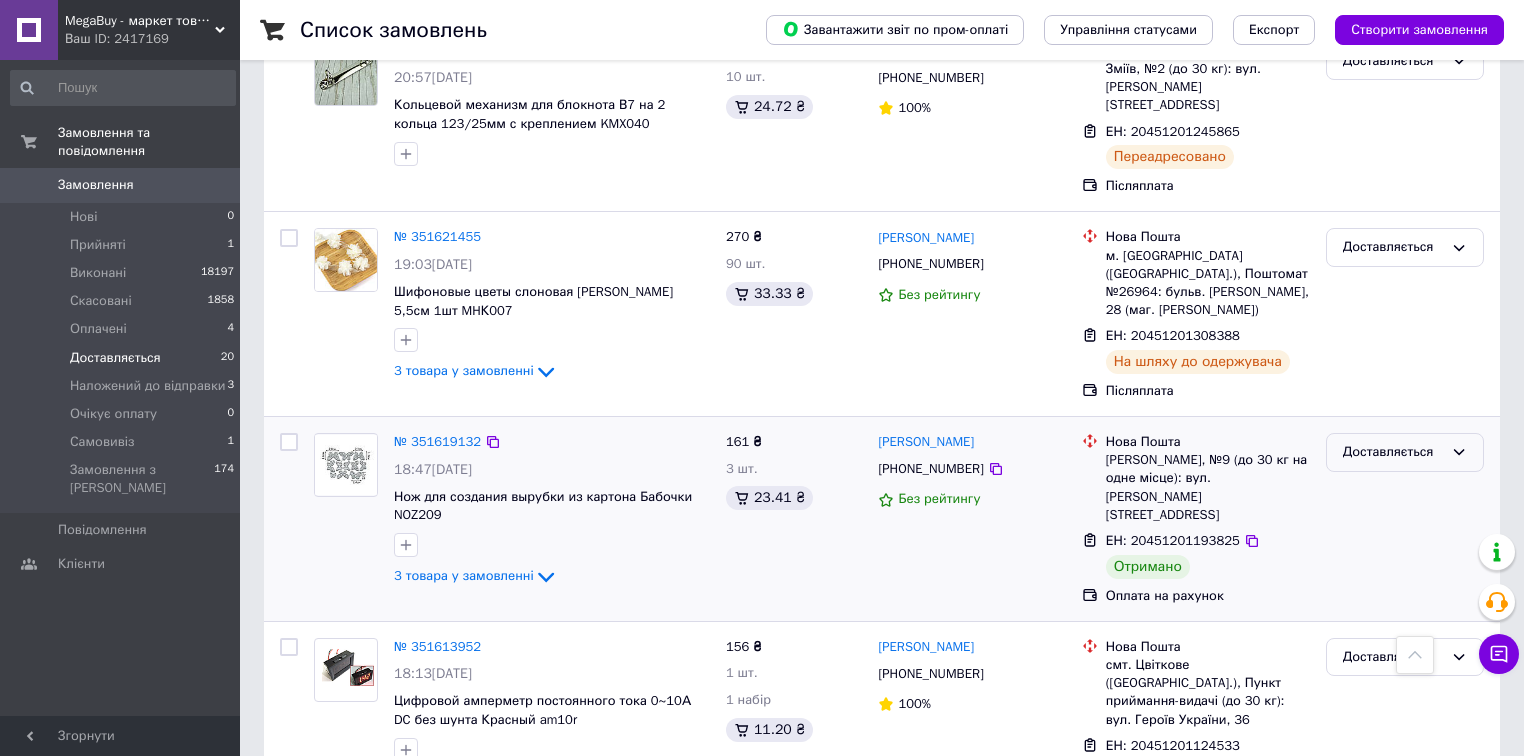 click on "Доставляється" at bounding box center (1393, 452) 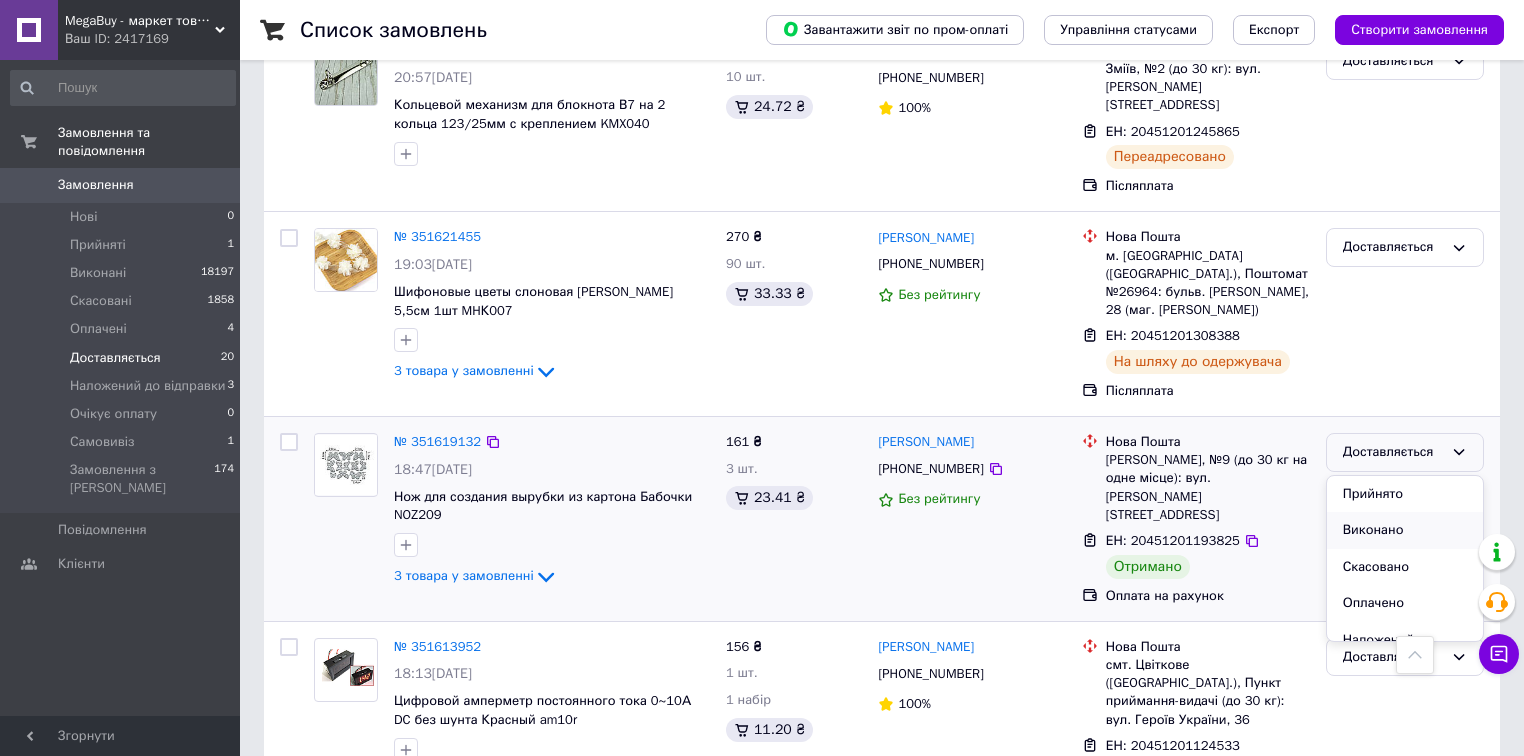 click on "Виконано" at bounding box center (1405, 530) 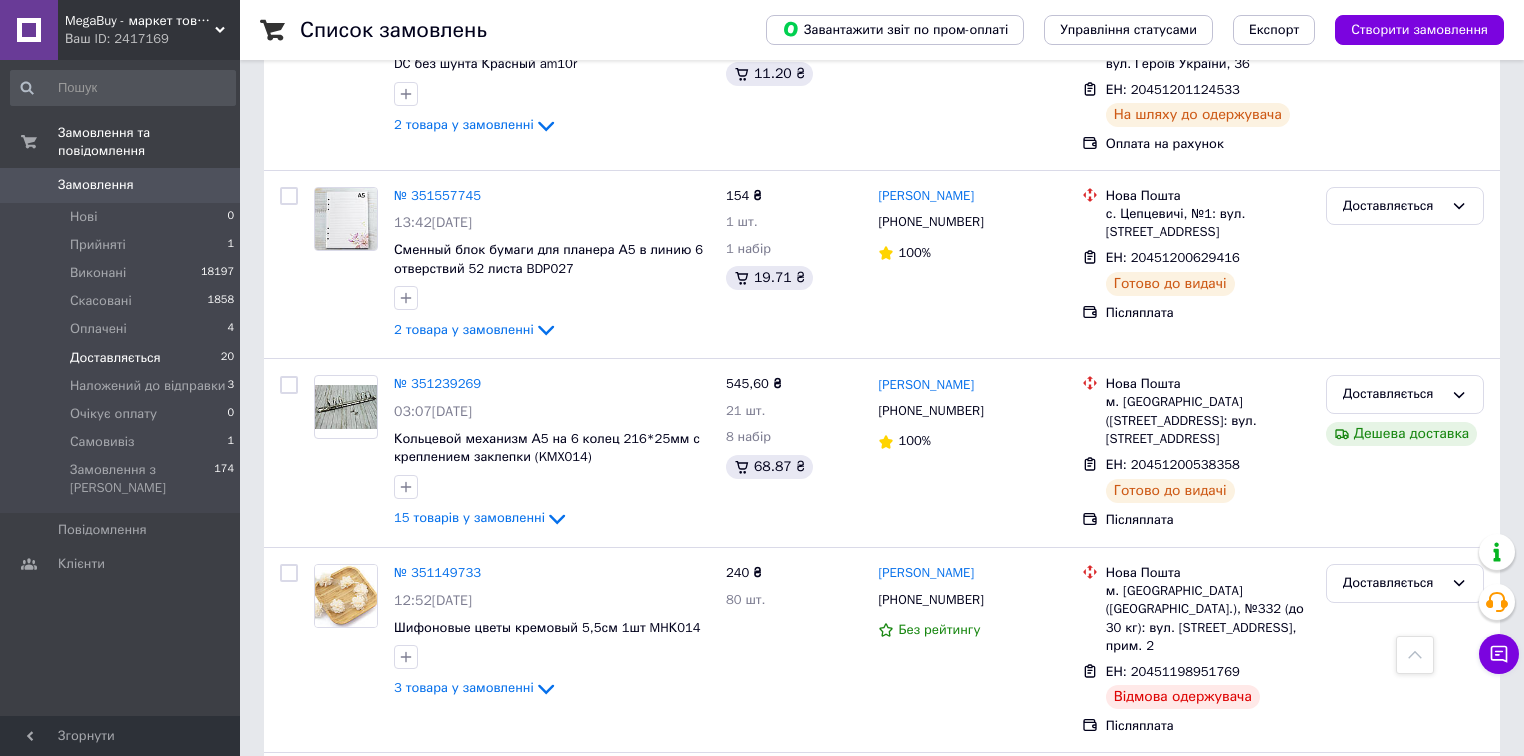 scroll, scrollTop: 3306, scrollLeft: 0, axis: vertical 